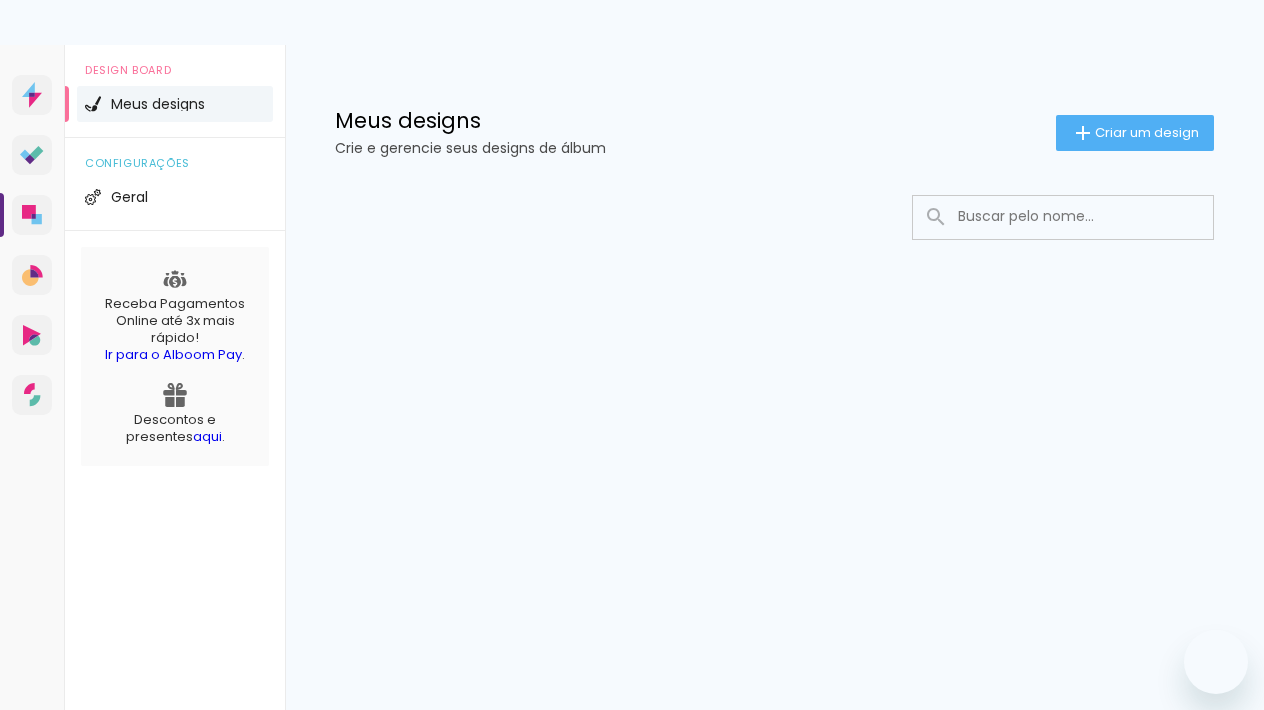 scroll, scrollTop: 0, scrollLeft: 0, axis: both 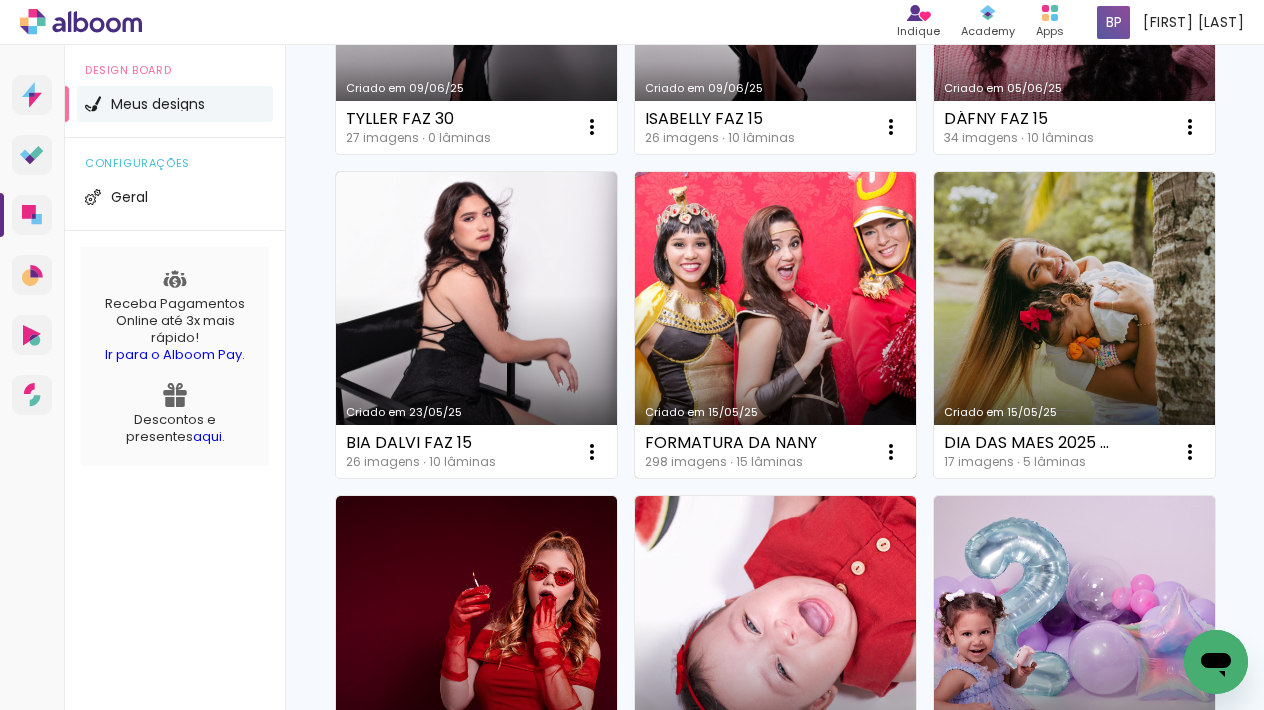 click on "Criado em 15/05/25" at bounding box center [775, 325] 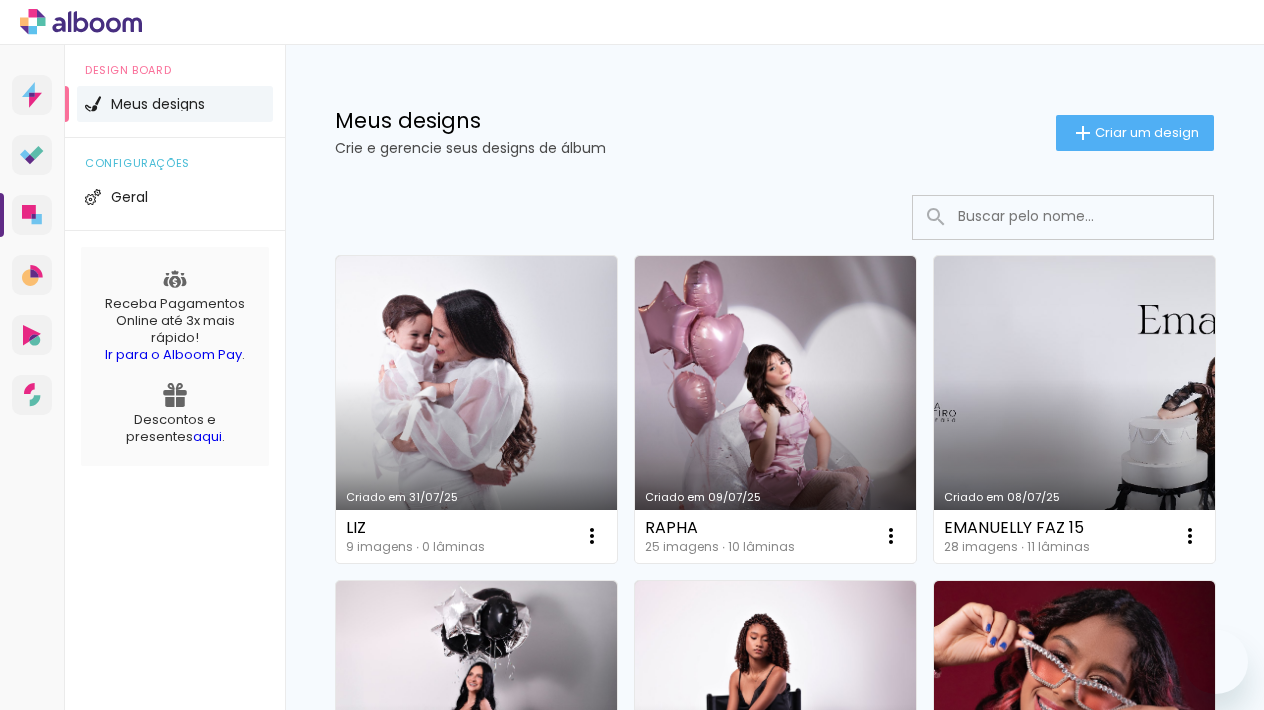 scroll, scrollTop: 0, scrollLeft: 0, axis: both 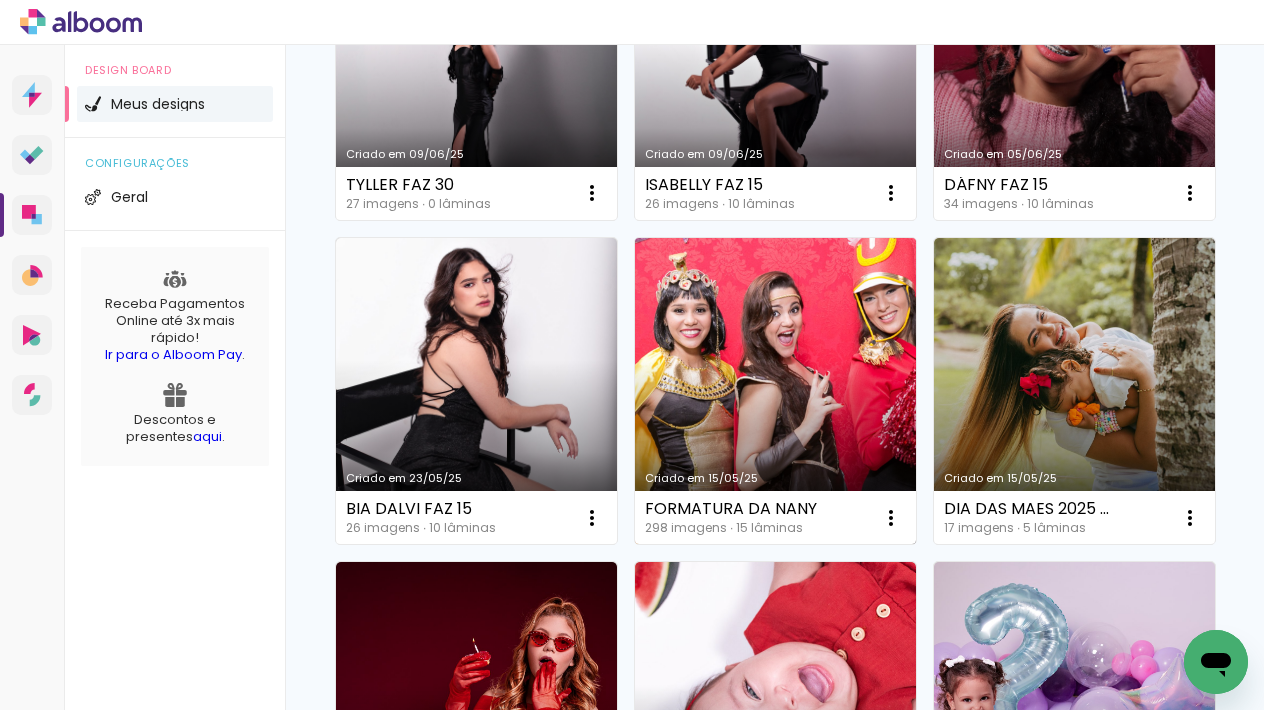 click on "Criado em 15/05/25" at bounding box center (775, 391) 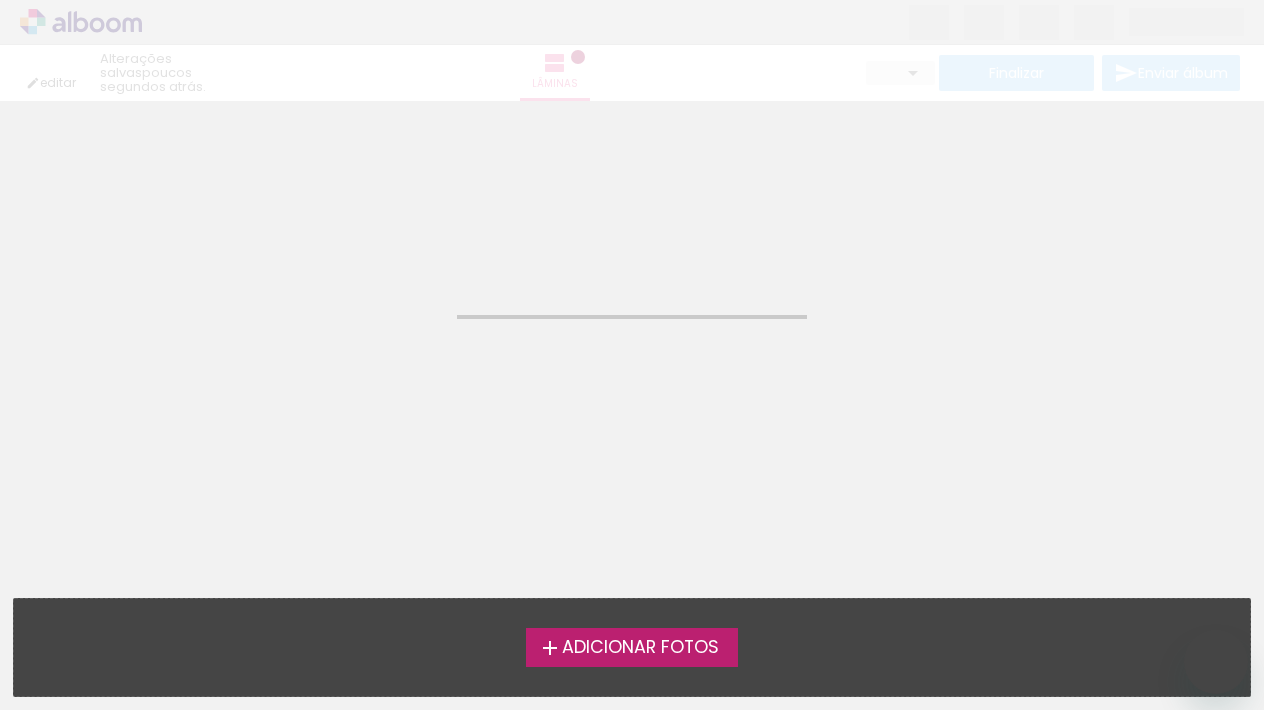 scroll, scrollTop: 0, scrollLeft: 0, axis: both 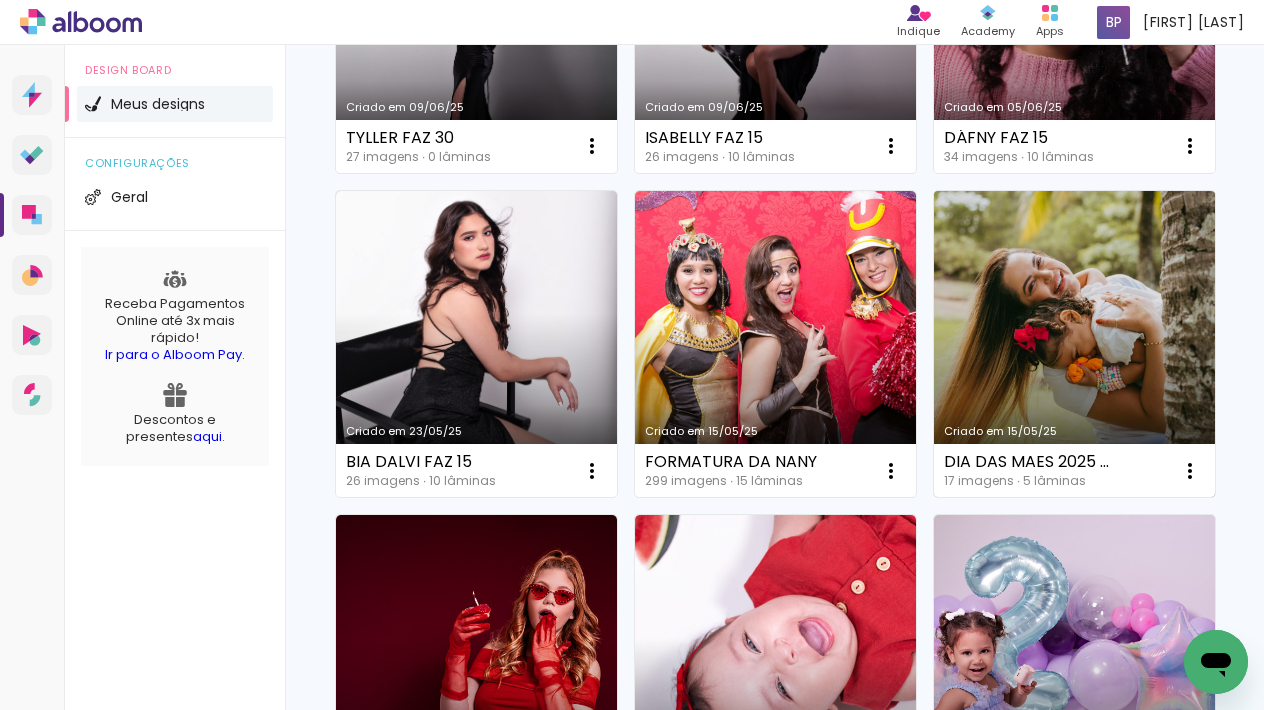 click on "Criado em 15/05/25" at bounding box center [1074, 344] 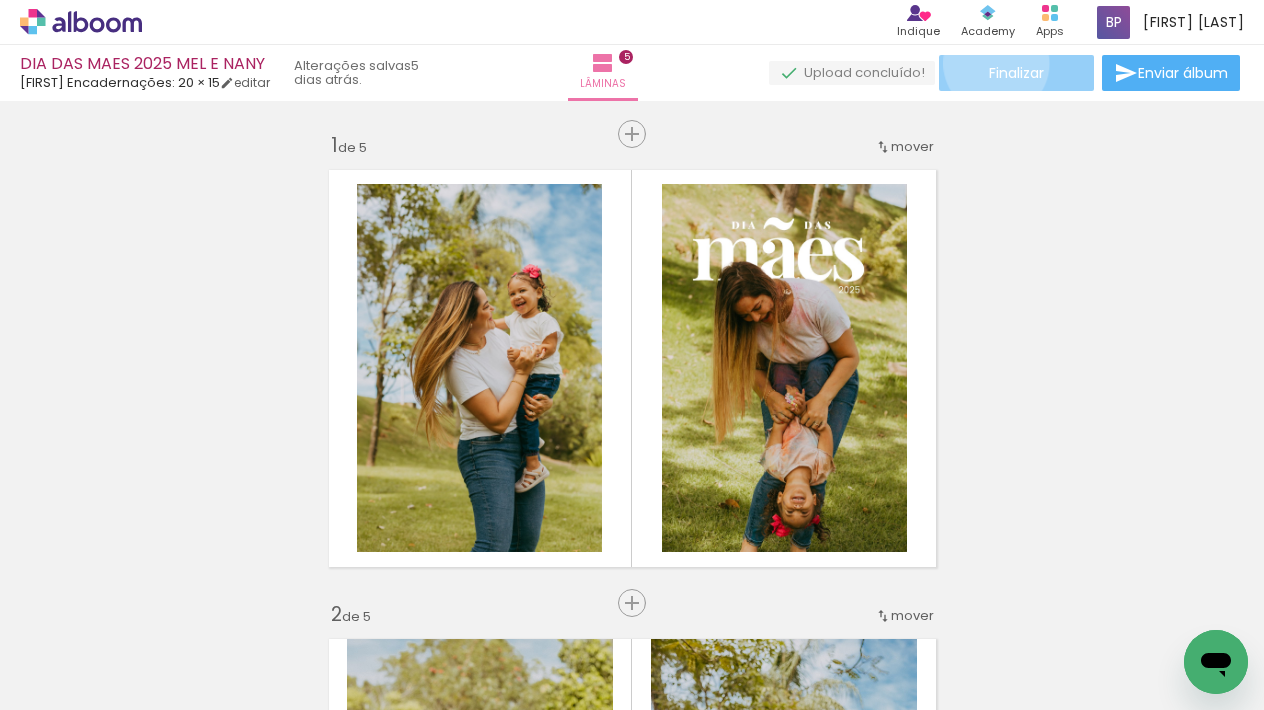 click on "Finalizar" 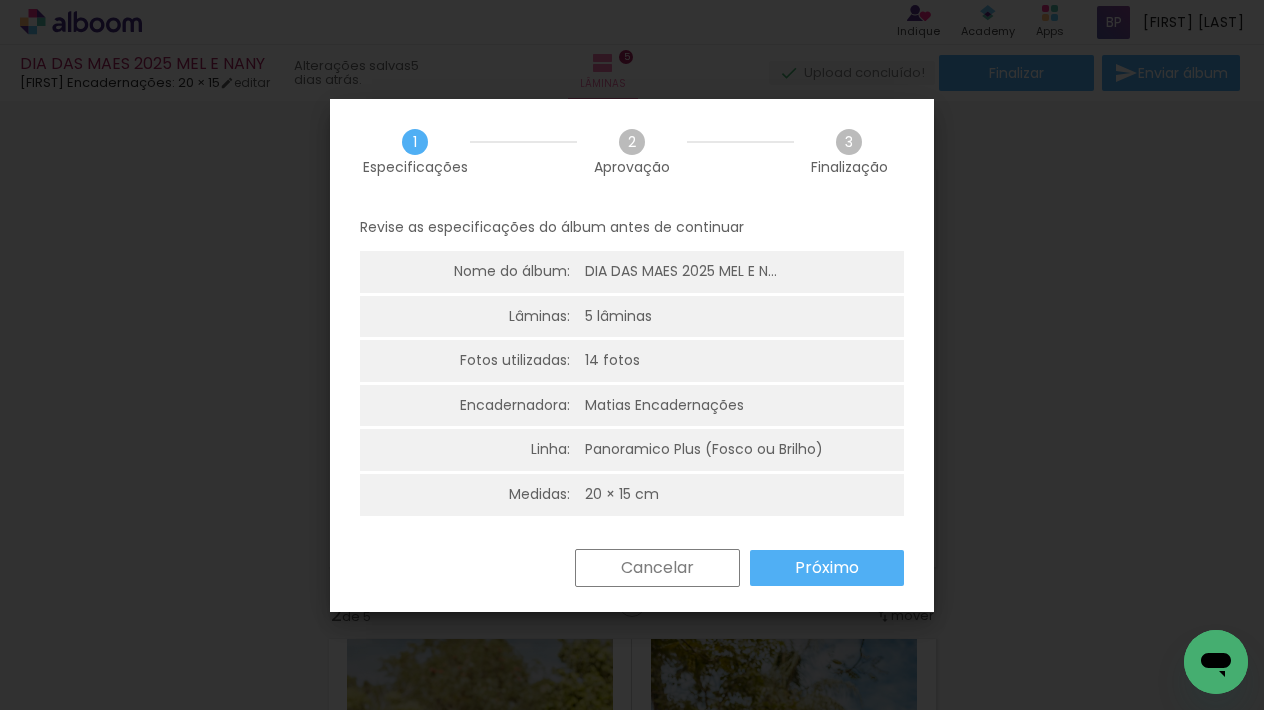 click on "Próximo" at bounding box center [0, 0] 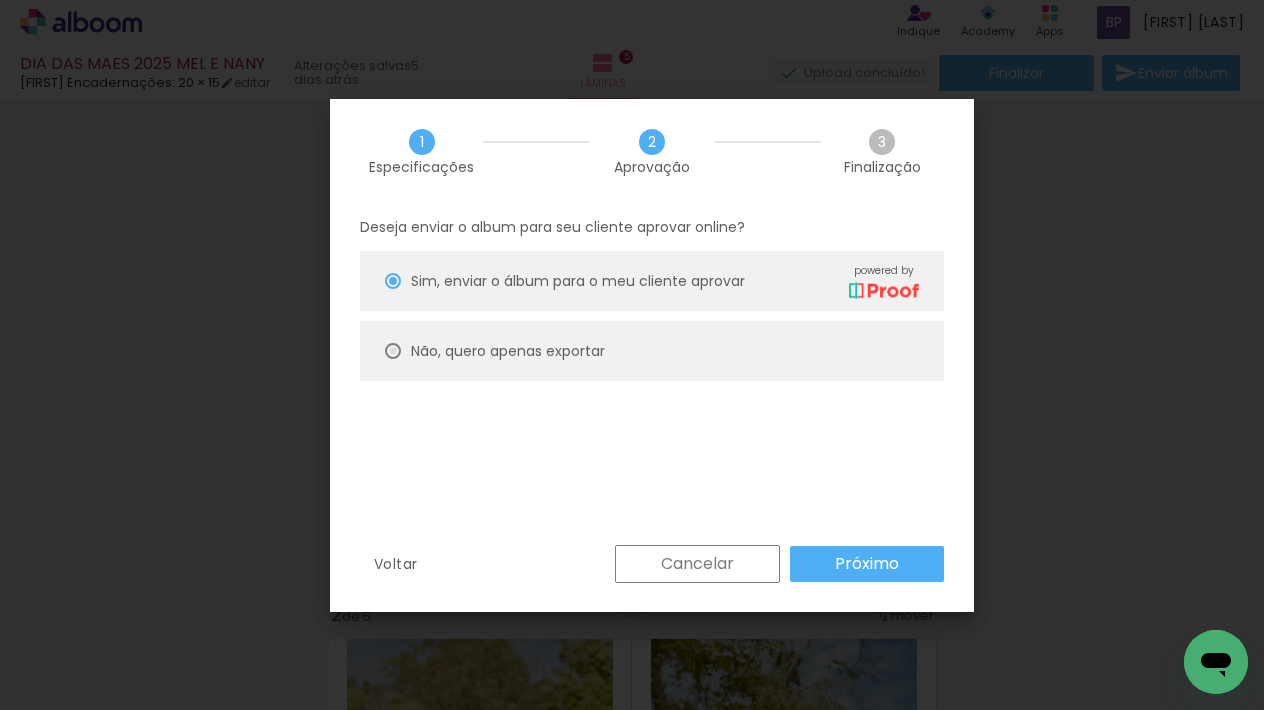 click at bounding box center [393, 281] 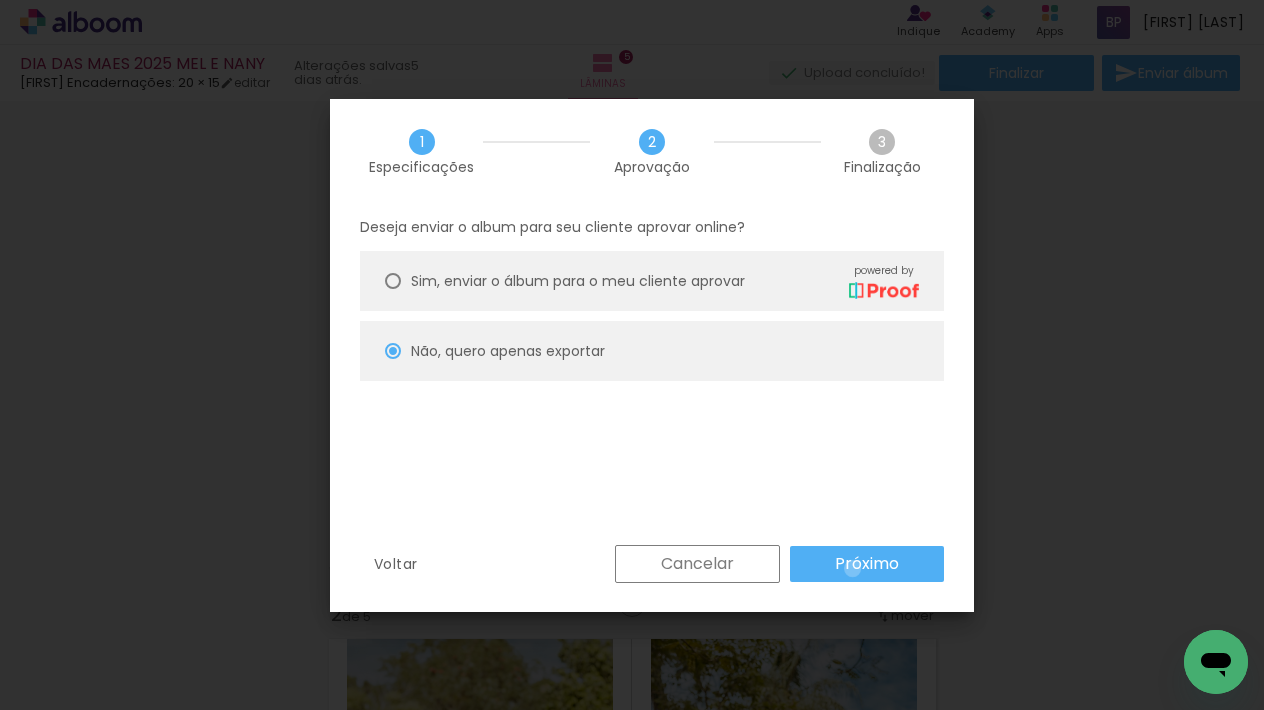 click on "Próximo" at bounding box center [0, 0] 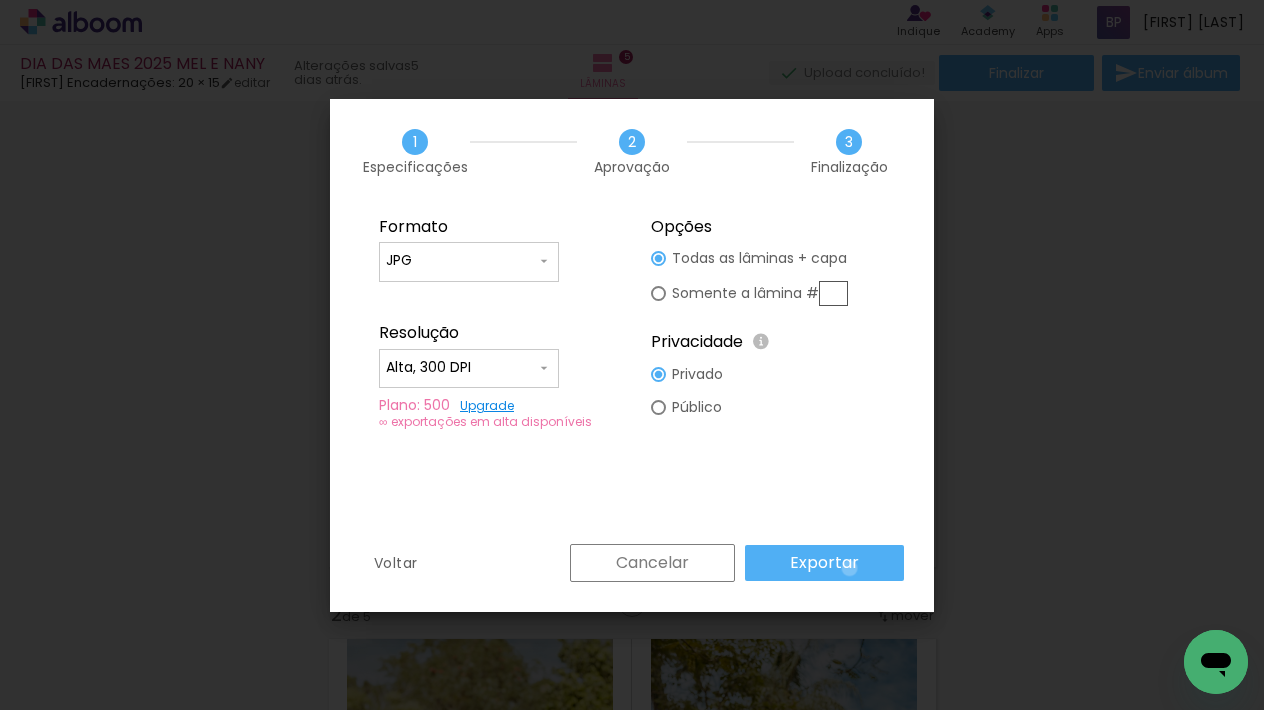 click on "Exportar" at bounding box center [0, 0] 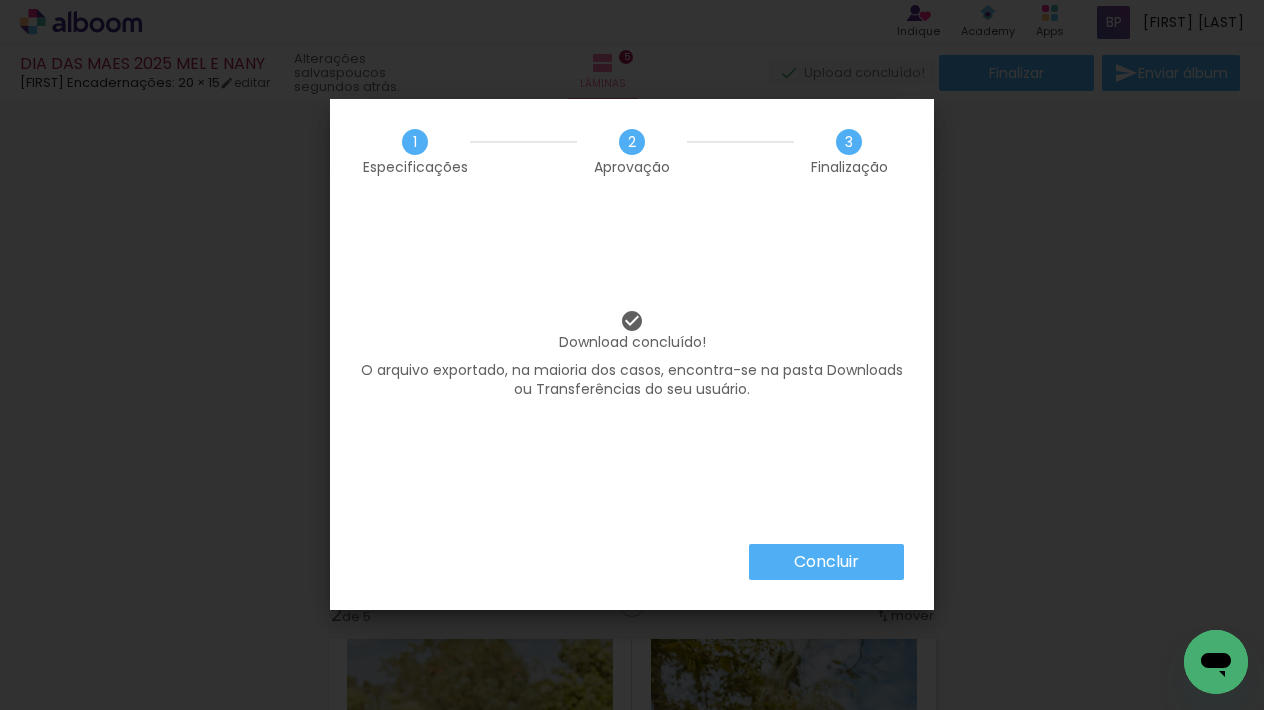 click on "Download concluído! O arquivo exportado, na maioria dos casos, encontra-se na pasta Downloads ou Transferências do seu usuário." at bounding box center (632, 374) 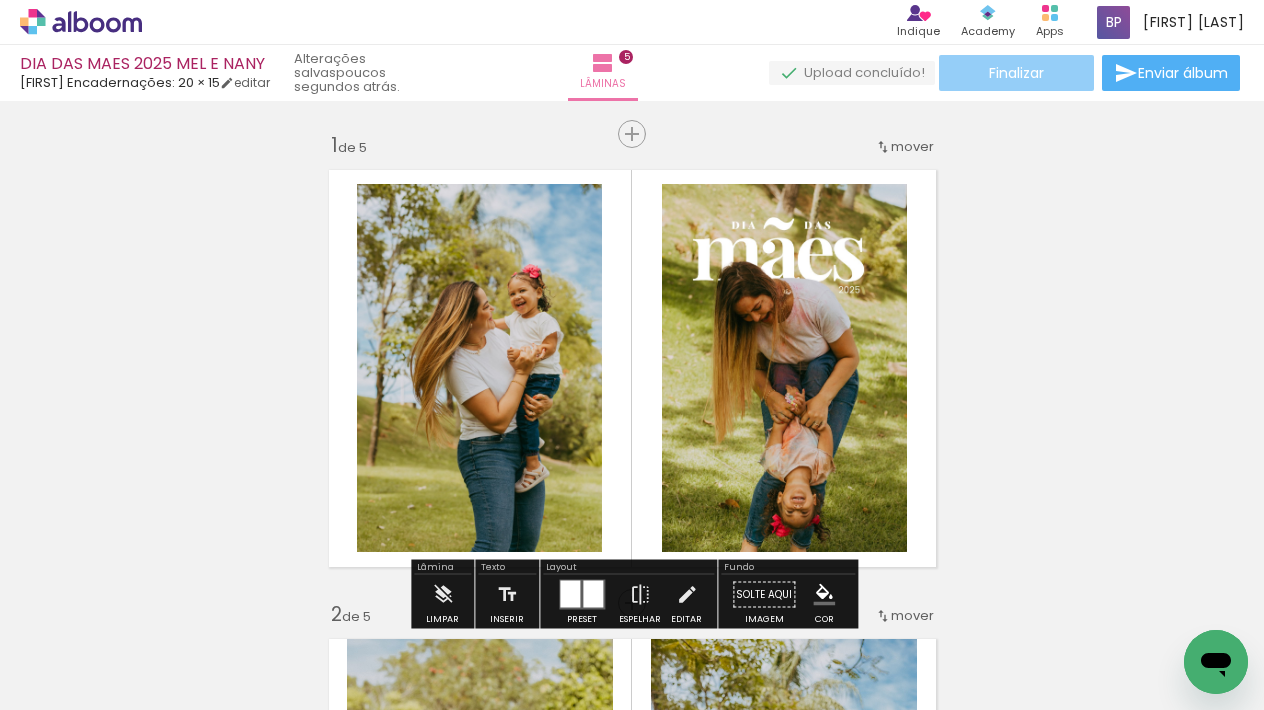 click on "Finalizar" 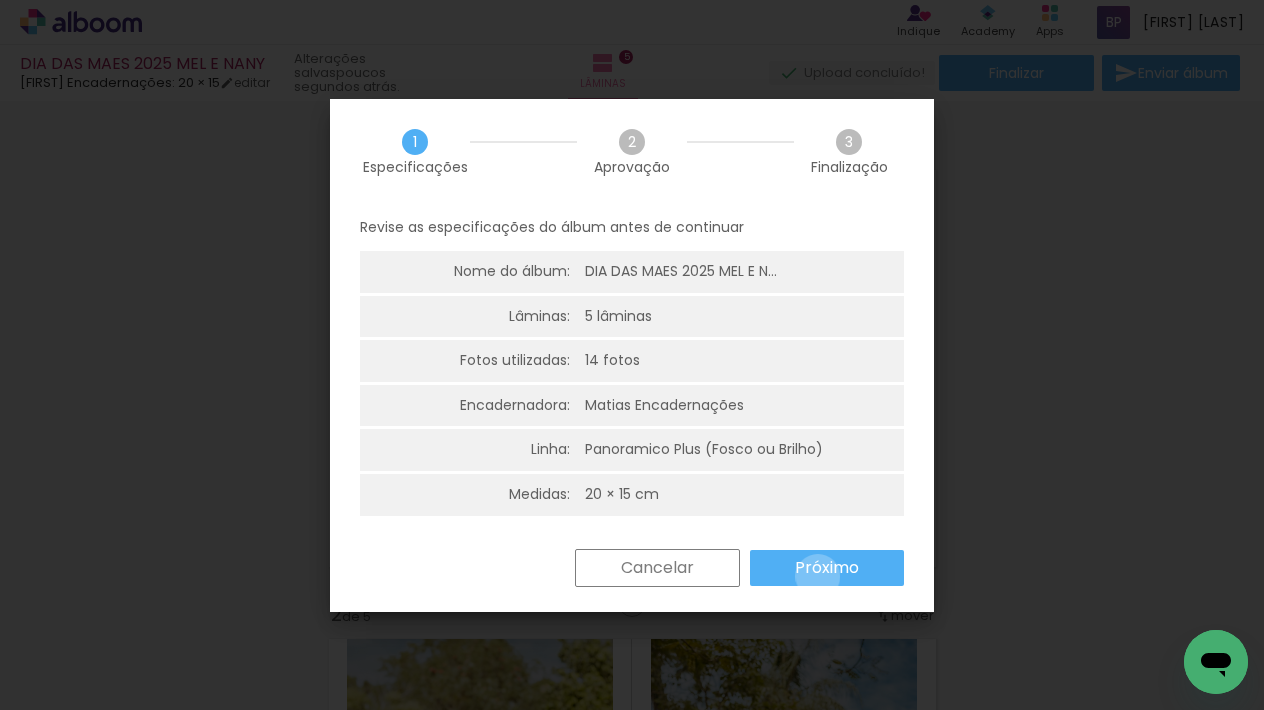 click on "Próximo" at bounding box center (0, 0) 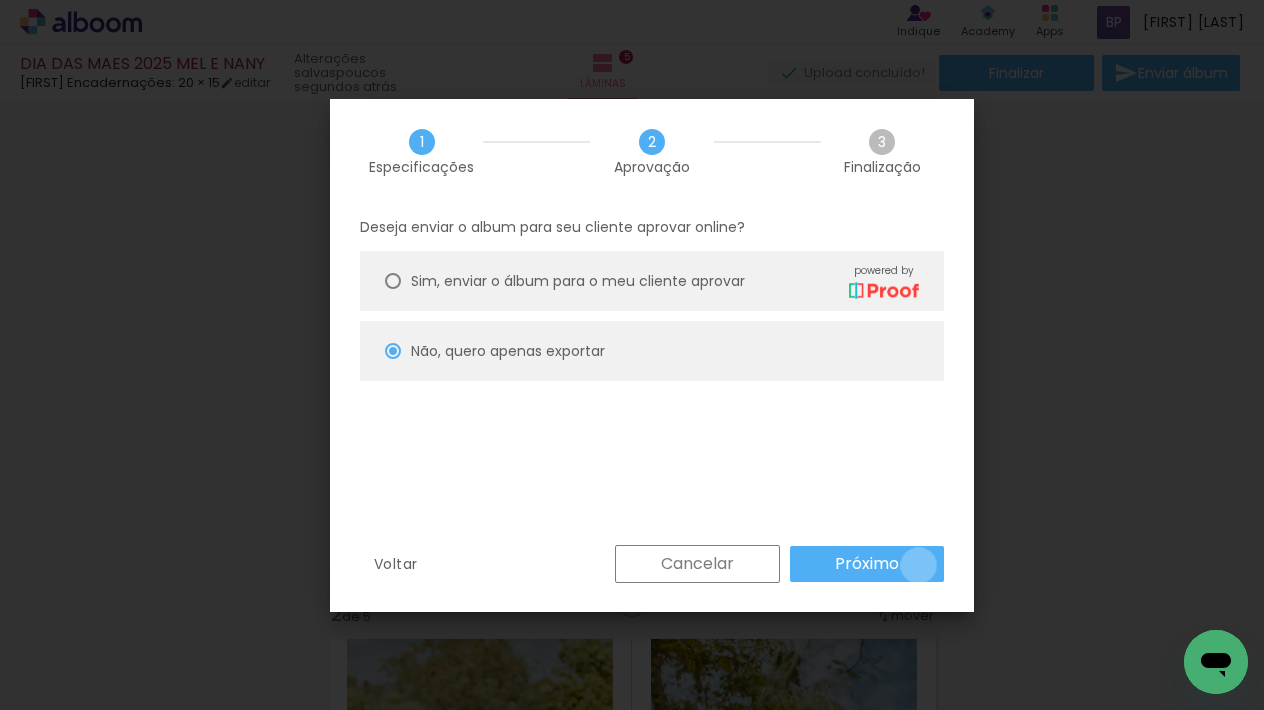 click on "Próximo" at bounding box center [867, 564] 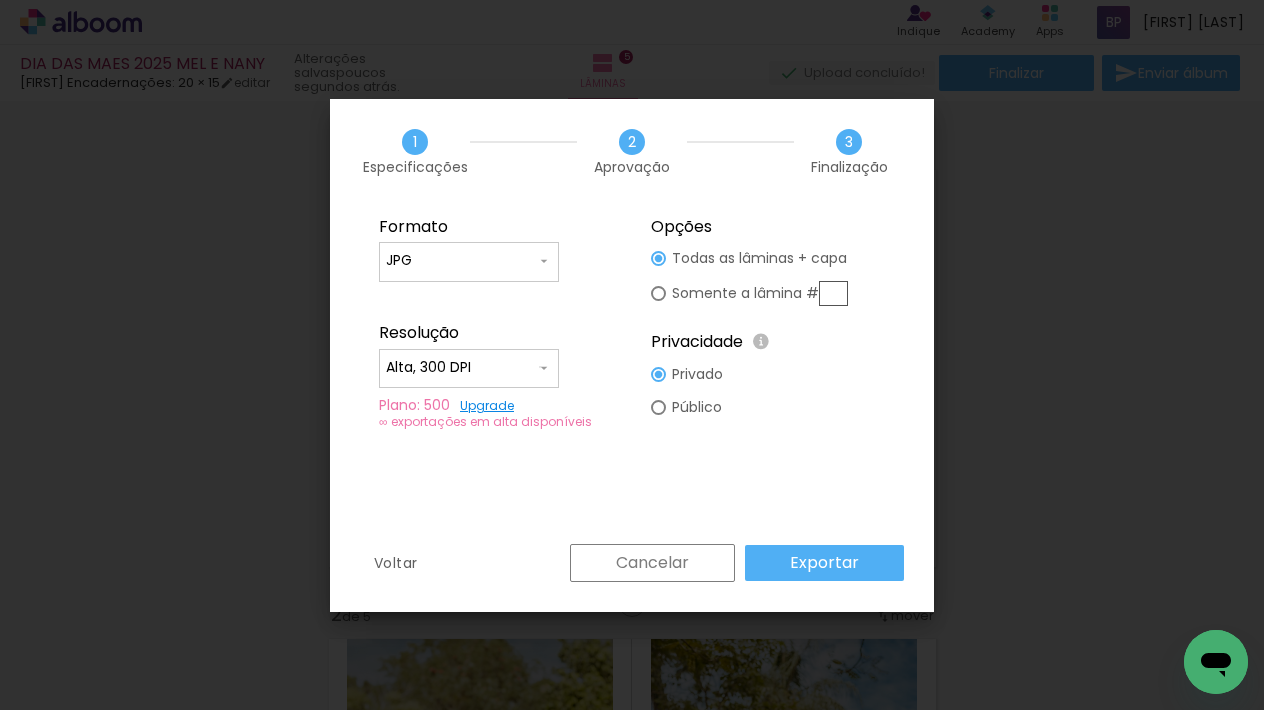 click 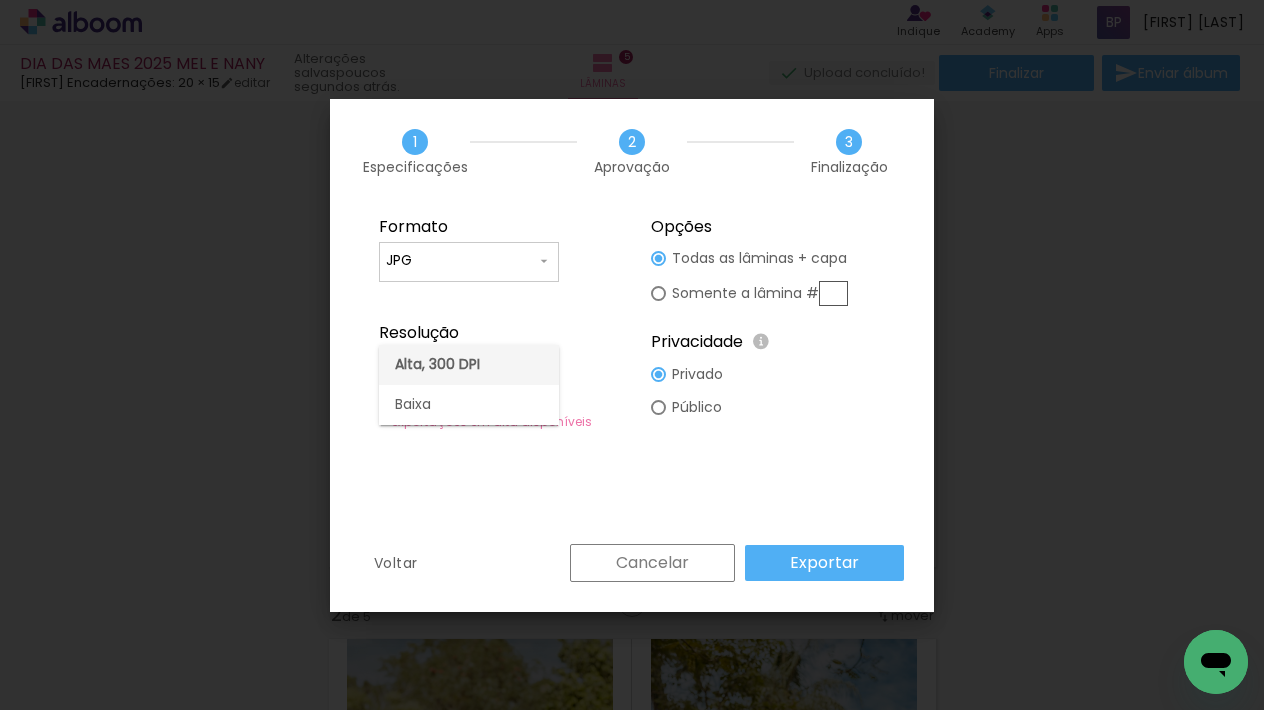 click on "Alta, 300 DPI" at bounding box center (469, 365) 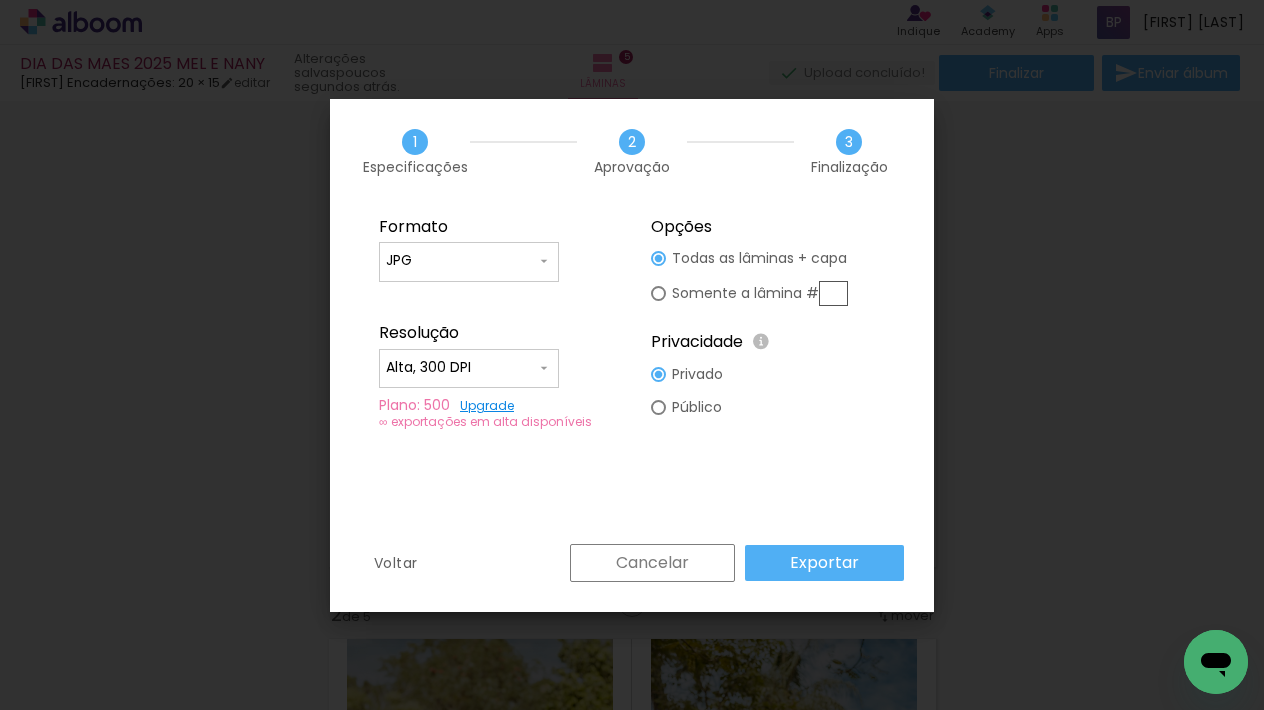 click 